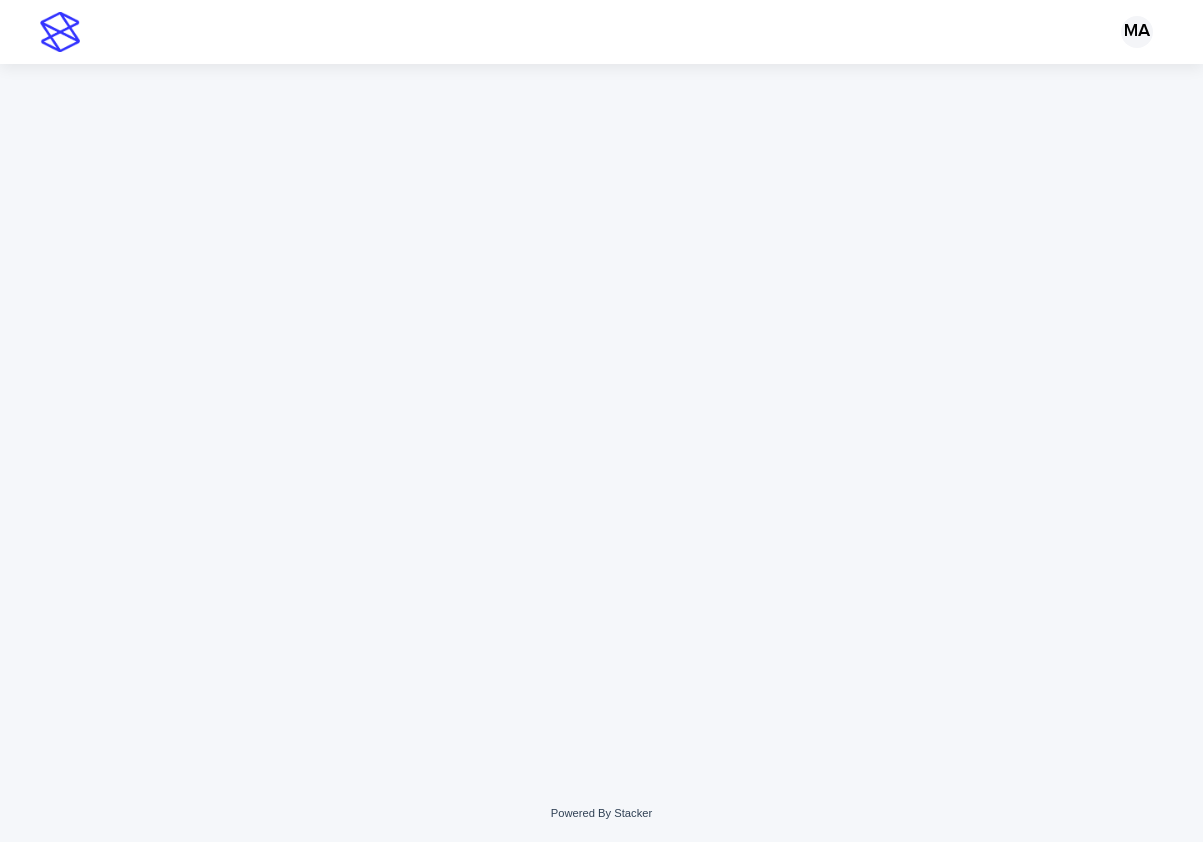 scroll, scrollTop: 0, scrollLeft: 0, axis: both 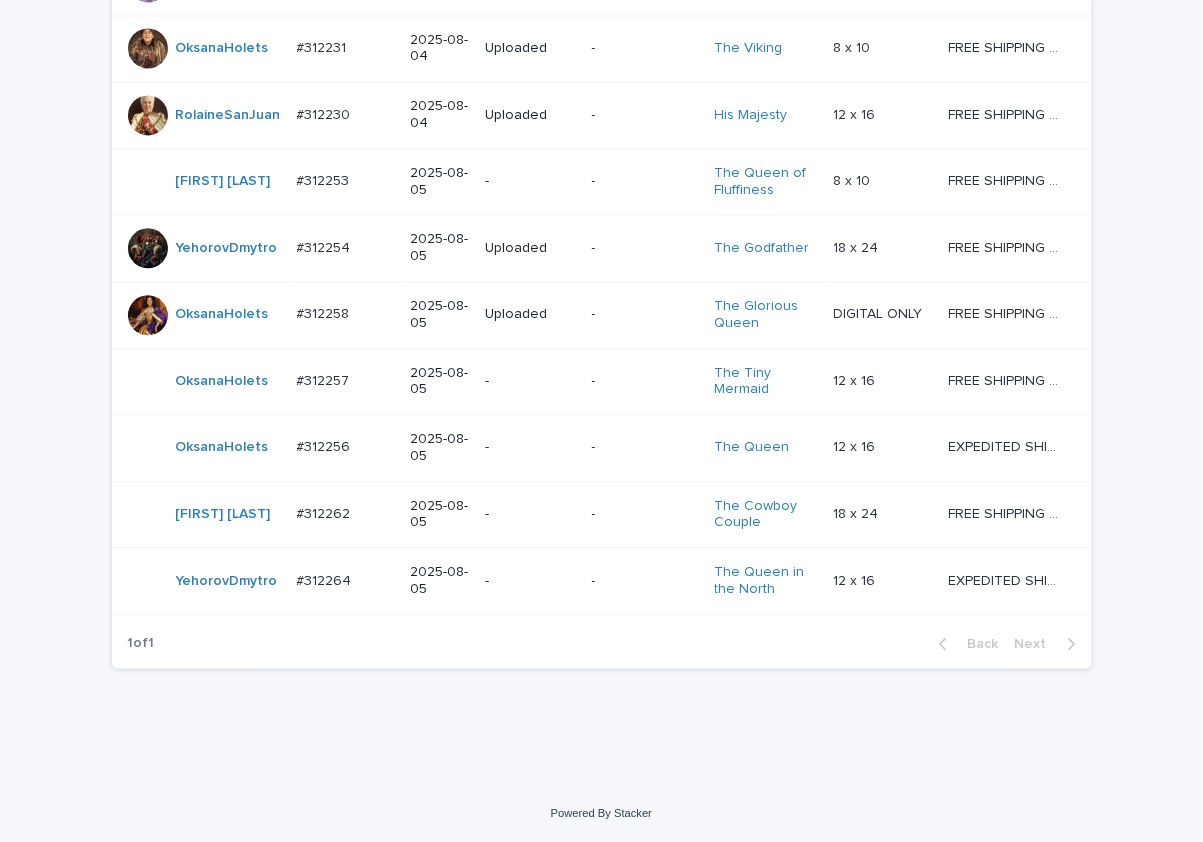 click on "-" at bounding box center [530, 581] 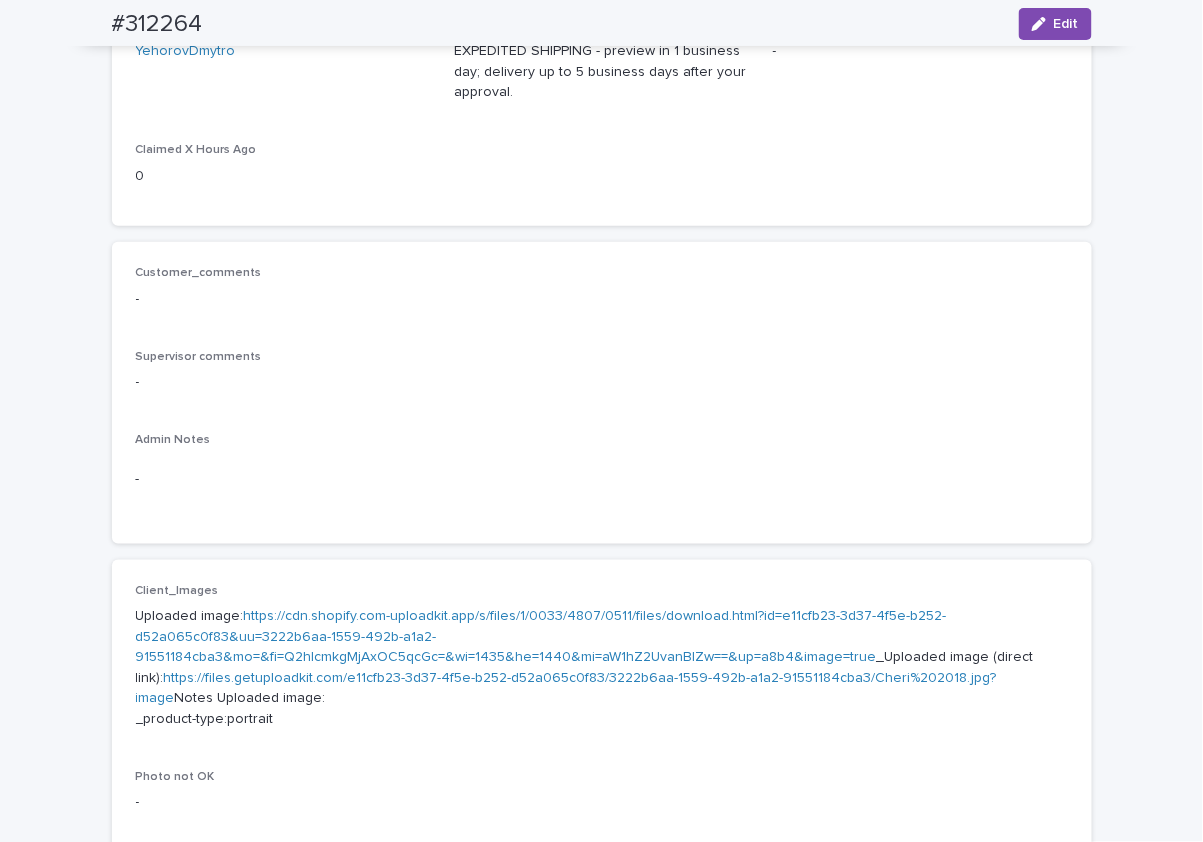 scroll, scrollTop: 699, scrollLeft: 0, axis: vertical 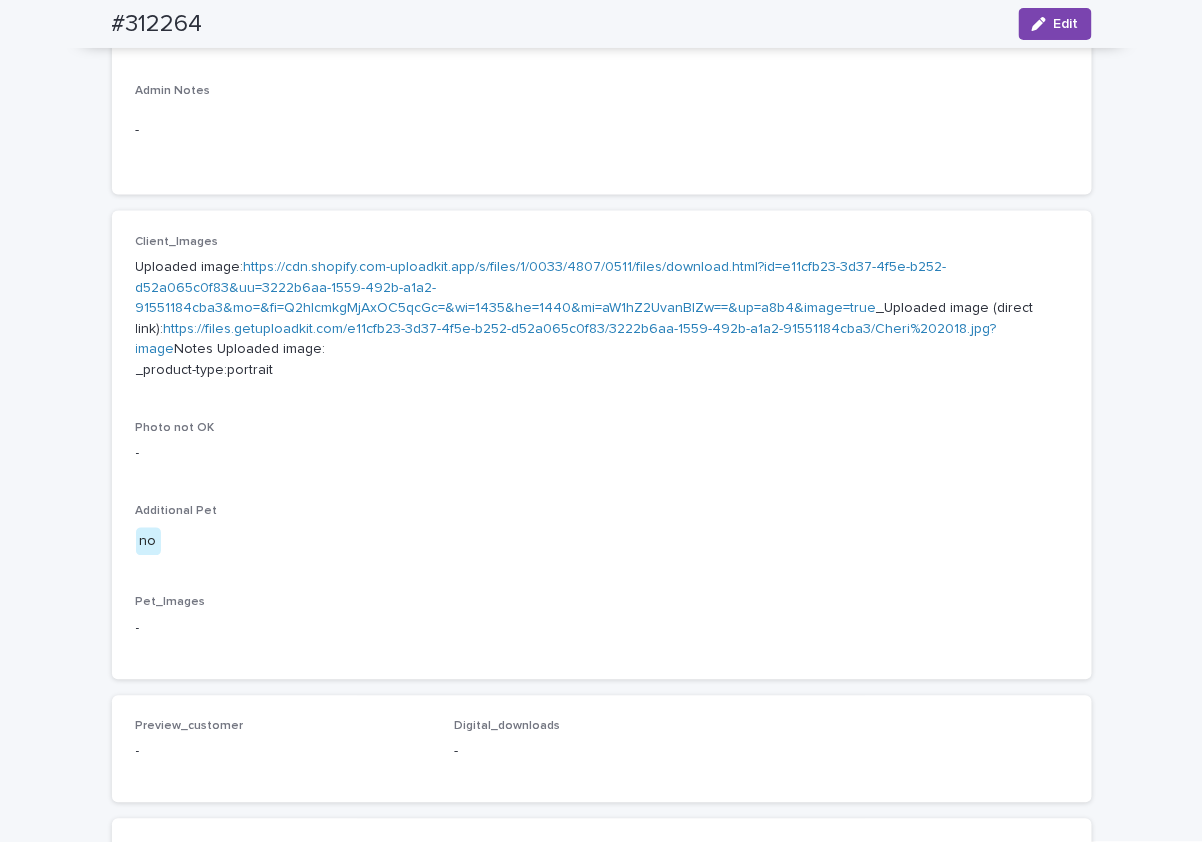 click on "https://cdn.shopify.com-uploadkit.app/s/files/1/0033/4807/0511/files/download.html?id=e11cfb23-3d37-4f5e-b252-d52a065c0f83&uu=3222b6aa-1559-492b-a1a2-91551184cba3&mo=&fi=Q2hlcmkgMjAxOC5qcGc=&wi=1435&he=1440&mi=aW1hZ2UvanBlZw==&up=a8b4&image=true" at bounding box center [541, 288] 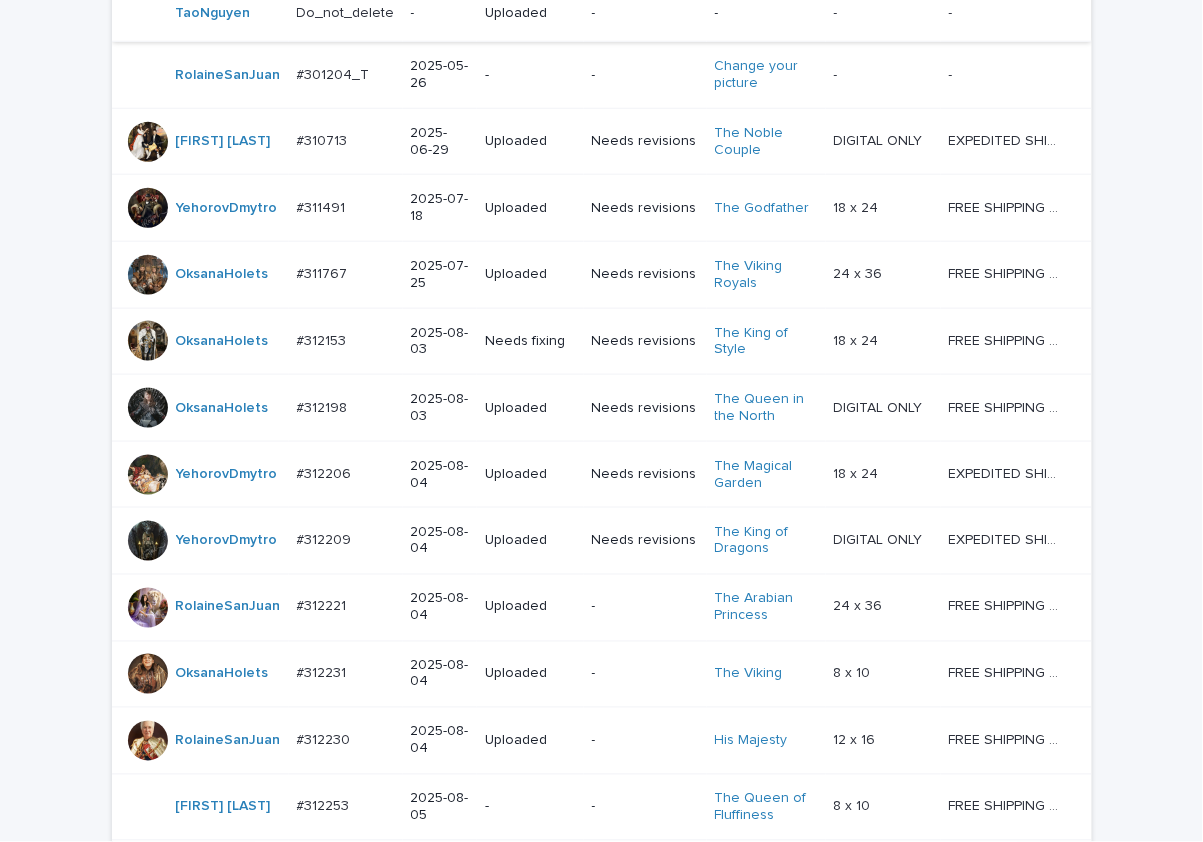 scroll, scrollTop: 1087, scrollLeft: 0, axis: vertical 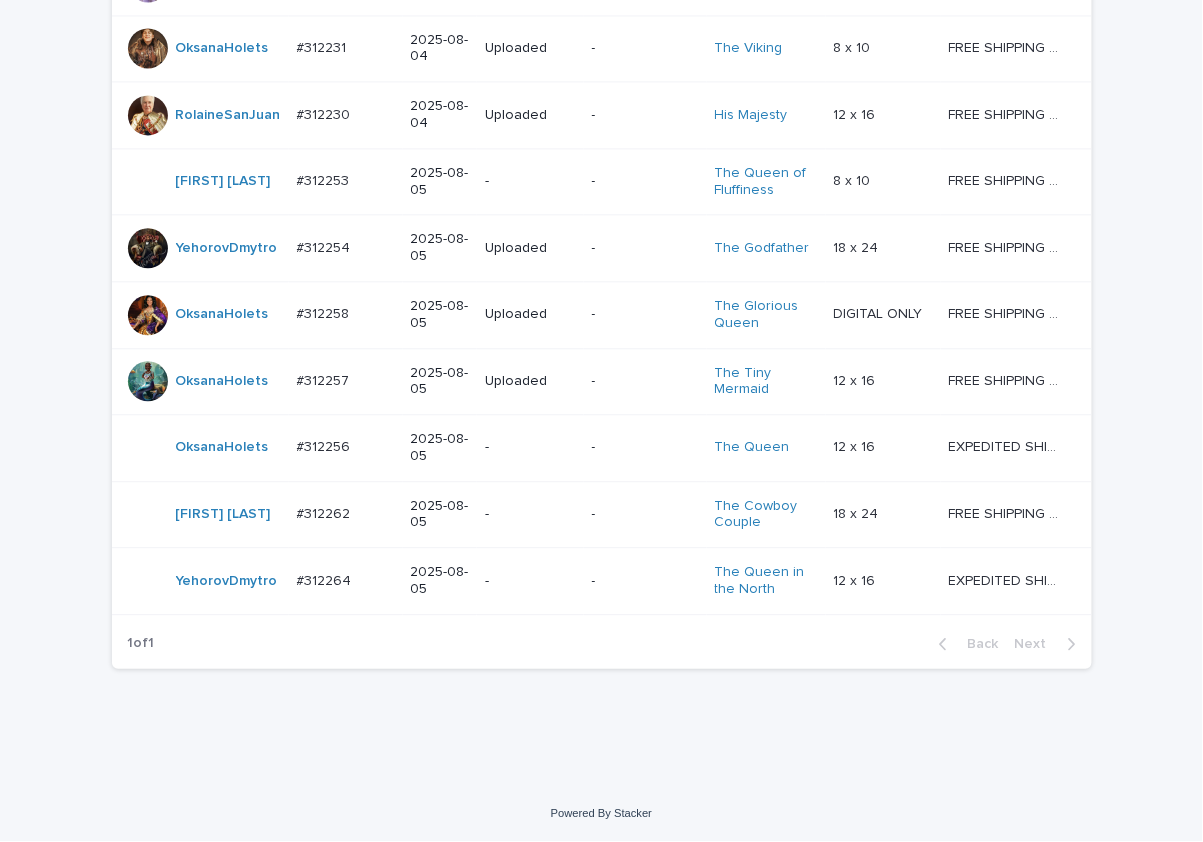 click on "Loading... Saving… Loading... Saving… Check Your Order Artist Name Date Design_status Customer_status Product_Title Product_Variant Shipping_Title TaoNguyen   Do_not_delete Do_not_delete   - Uploaded - - - -   - -   RolaineSanJuan   #301204_T #301204_T   2025-05-26 - - Change your picture   - -   - -   MariiaBuchka   #310713 #310713   2025-06-29 Uploaded Needs revisions The Noble Couple   DIGITAL ONLY DIGITAL ONLY   EXPEDITED SHIPPING - preview in 1 business day; delivery up to 5 business days after your approval. EXPEDITED SHIPPING - preview in 1 business day; delivery up to 5 business days after your approval.   YehorovDmytro   #311491 #311491   2025-07-18 Uploaded Needs revisions The Godfather   18 x 24 18 x 24   FREE SHIPPING - preview in 1-2 business days, after your approval delivery will take 5-10 b.d. FREE SHIPPING - preview in 1-2 business days, after your approval delivery will take 5-10 b.d.   OksanaHolets   #311767 #311767   2025-07-25 Uploaded Needs revisions The Viking Royals" at bounding box center [601, 6] 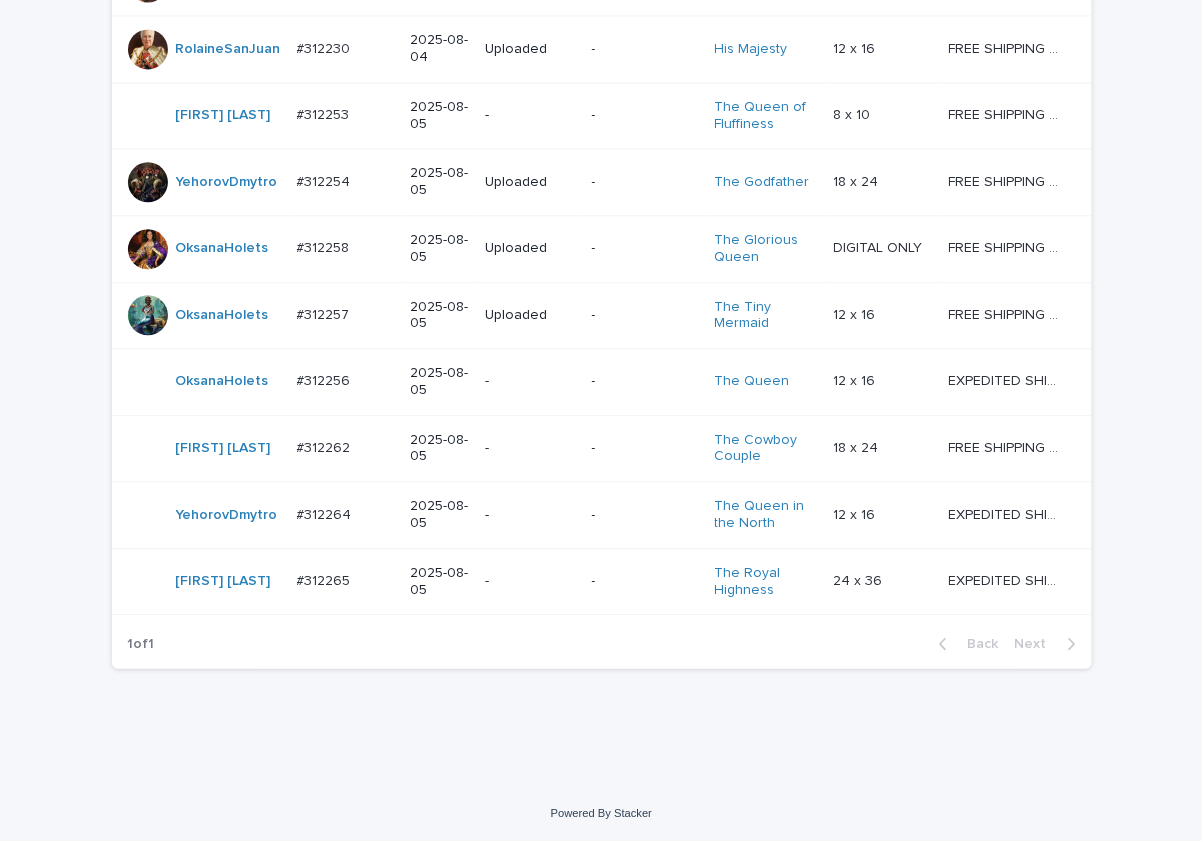 scroll, scrollTop: 1154, scrollLeft: 0, axis: vertical 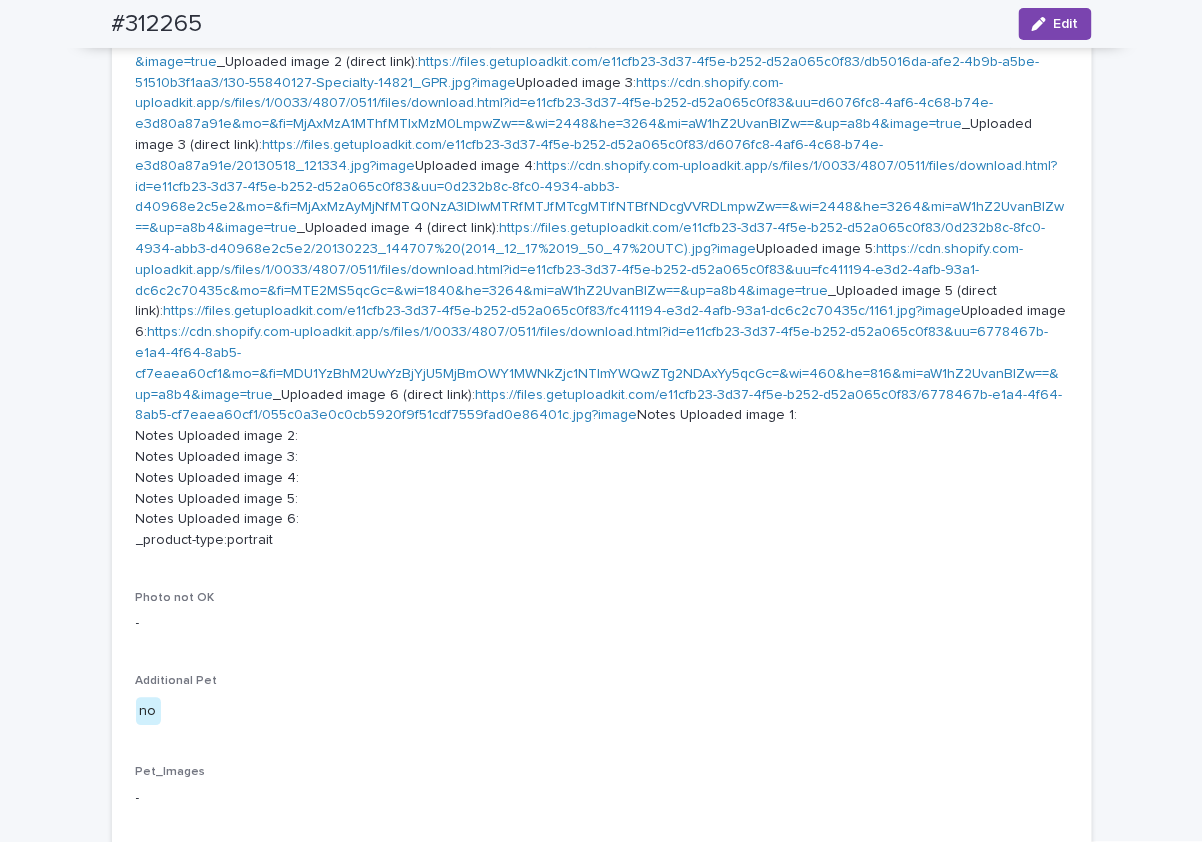 click on "https://cdn.shopify.com-uploadkit.app/s/files/1/0033/4807/0511/files/download.html?id=e11cfb23-3d37-4f5e-b252-d52a065c0f83&uu=0d232b8c-8fc0-4934-abb3-d40968e2c5e2&mo=&fi=MjAxMzAyMjNfMTQ0NzA3IDIwMTRfMTJfMTcgMTlfNTBfNDcgVVRDLmpwZw==&wi=2448&he=3264&mi=aW1hZ2UvanBlZw==&up=a8b4&image=true" at bounding box center [600, 197] 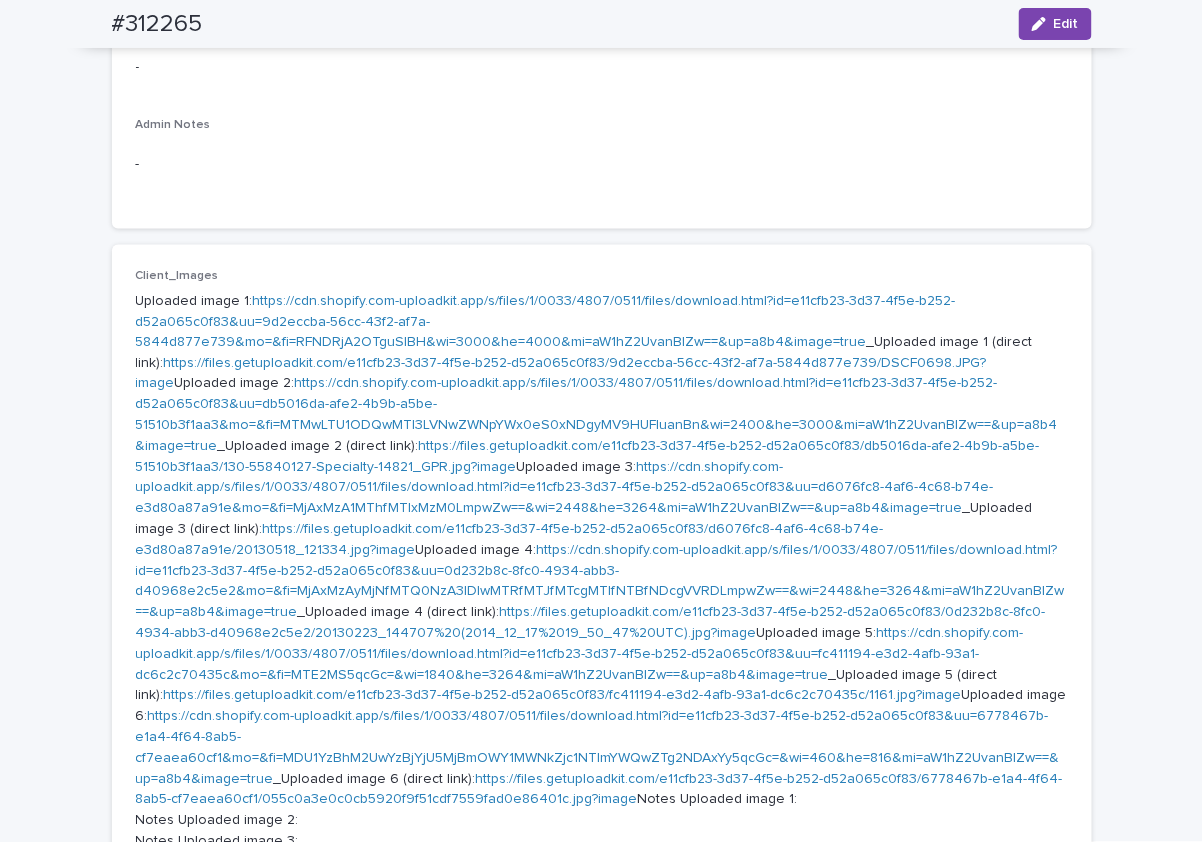 scroll, scrollTop: 0, scrollLeft: 0, axis: both 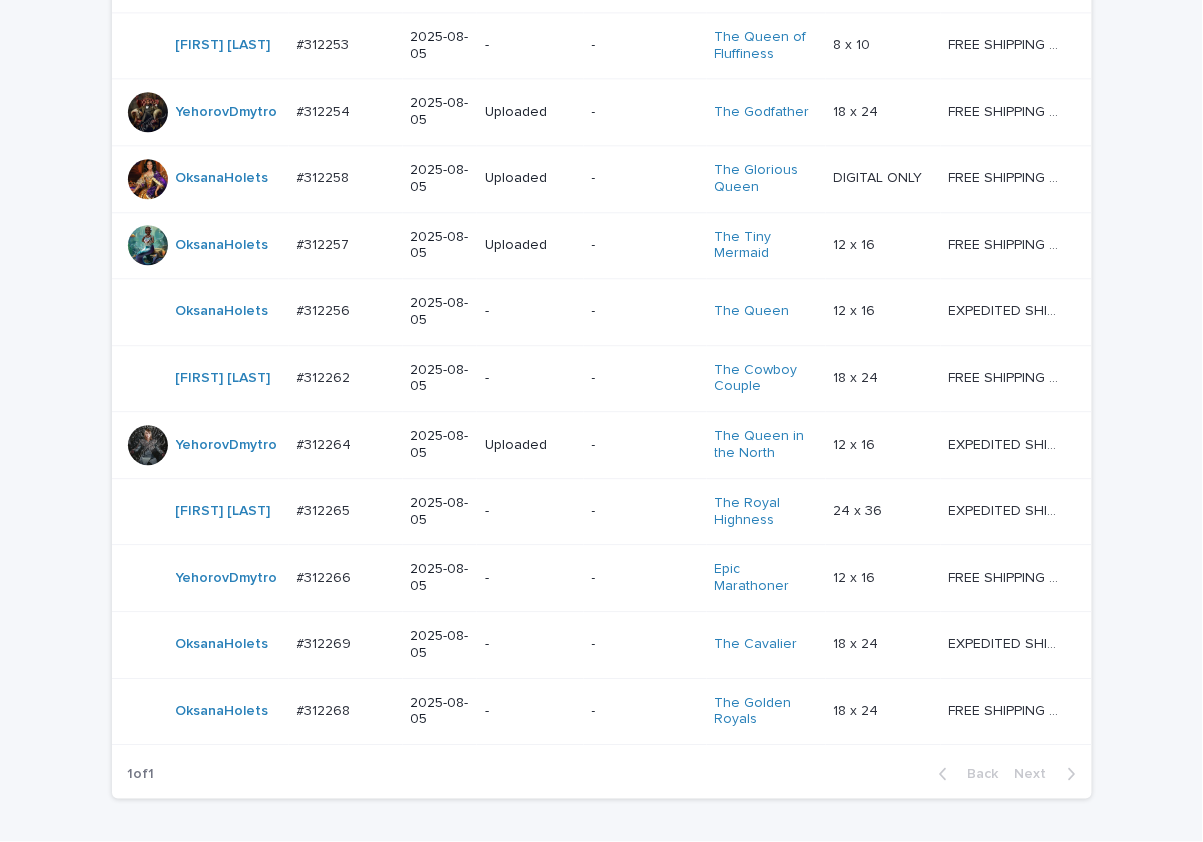 click on "Loading... Saving… Loading... Saving… Check Your Order Artist Name Date Design_status Customer_status Product_Title Product_Variant Shipping_Title TaoNguyen   Do_not_delete Do_not_delete   - Uploaded - - - -   - -   RolaineSanJuan   #301204_T #301204_T   2025-05-26 - - Change your picture   - -   - -   MariiaBuchka   #310713 #310713   2025-06-29 Uploaded Needs revisions The Noble Couple   DIGITAL ONLY DIGITAL ONLY   EXPEDITED SHIPPING - preview in 1 business day; delivery up to 5 business days after your approval. EXPEDITED SHIPPING - preview in 1 business day; delivery up to 5 business days after your approval.   YehorovDmytro   #311491 #311491   2025-07-18 Uploaded Needs revisions The Godfather   18 x 24 18 x 24   FREE SHIPPING - preview in 1-2 business days, after your approval delivery will take 5-10 b.d. FREE SHIPPING - preview in 1-2 business days, after your approval delivery will take 5-10 b.d.   OksanaHolets   #311767 #311767   2025-07-25 Uploaded Needs revisions The Viking Royals" at bounding box center [601, 3] 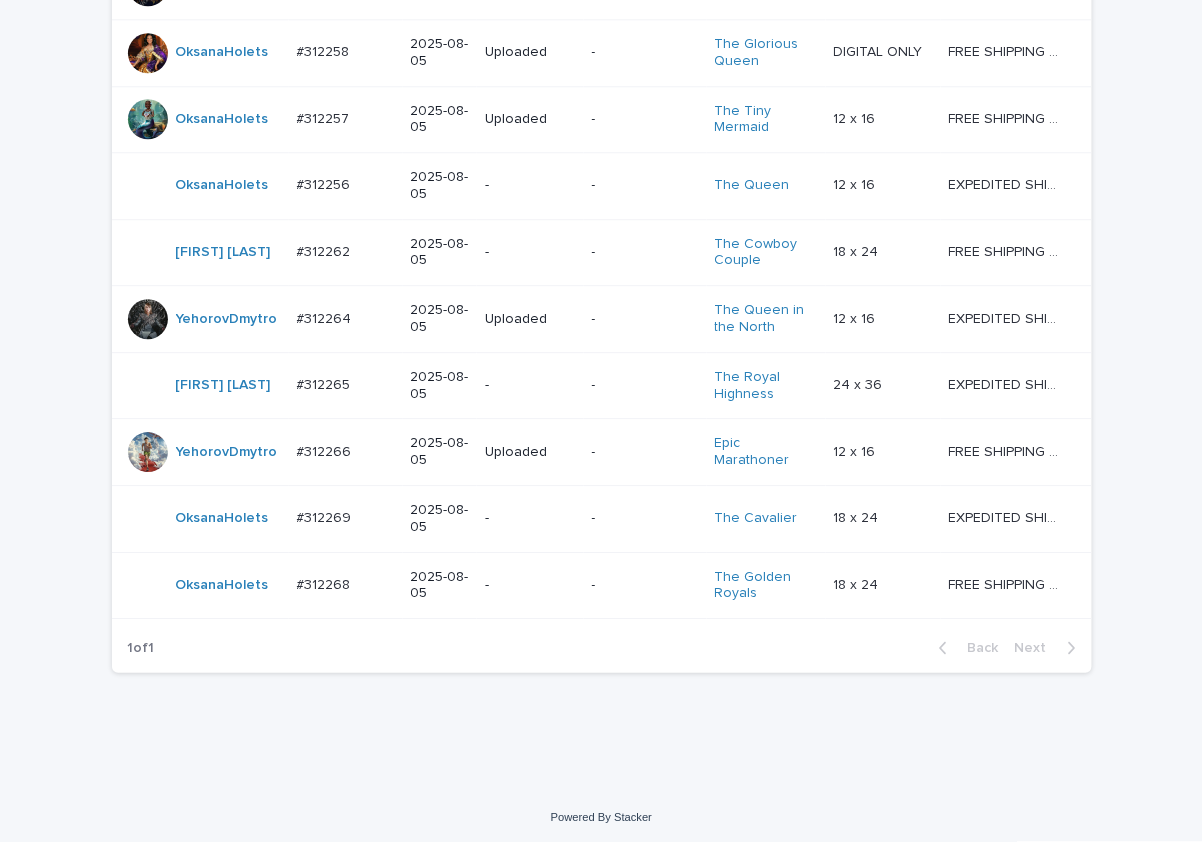 scroll, scrollTop: 1354, scrollLeft: 0, axis: vertical 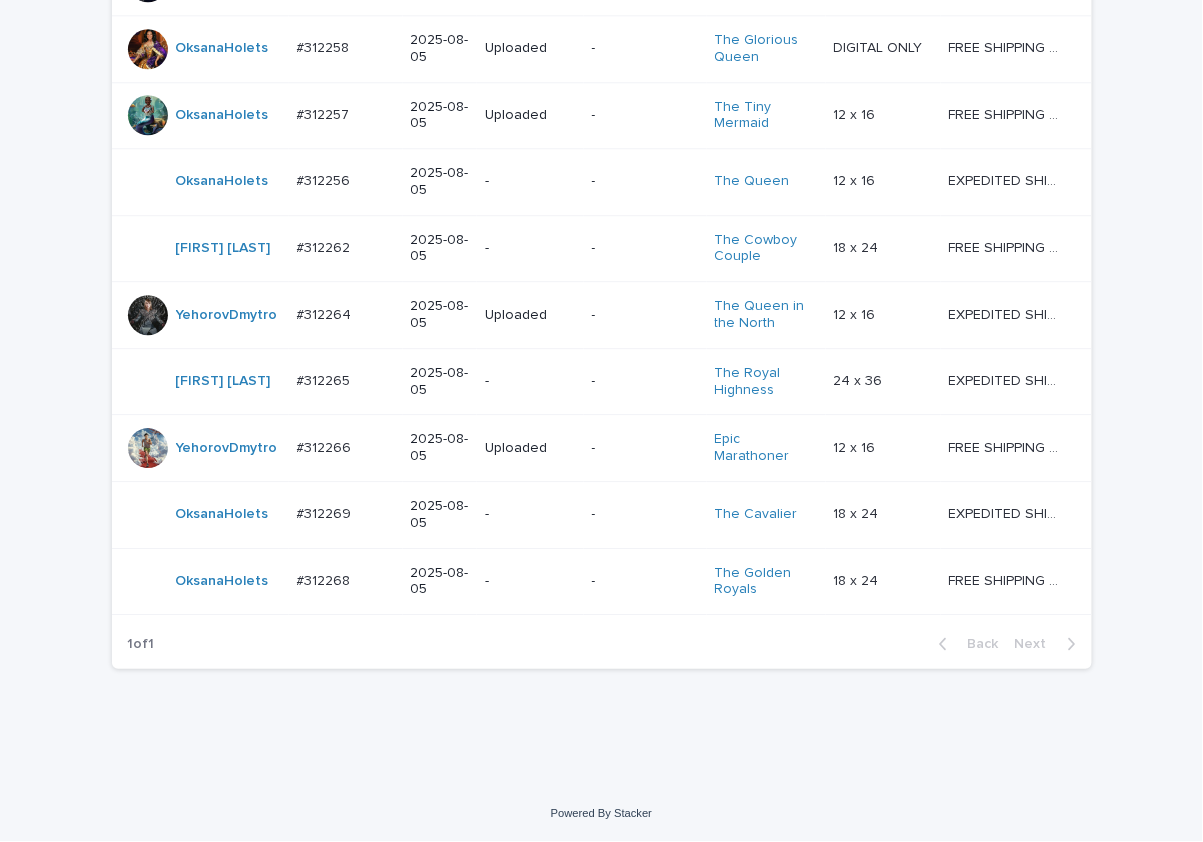 drag, startPoint x: 935, startPoint y: 783, endPoint x: 927, endPoint y: 770, distance: 15.264338 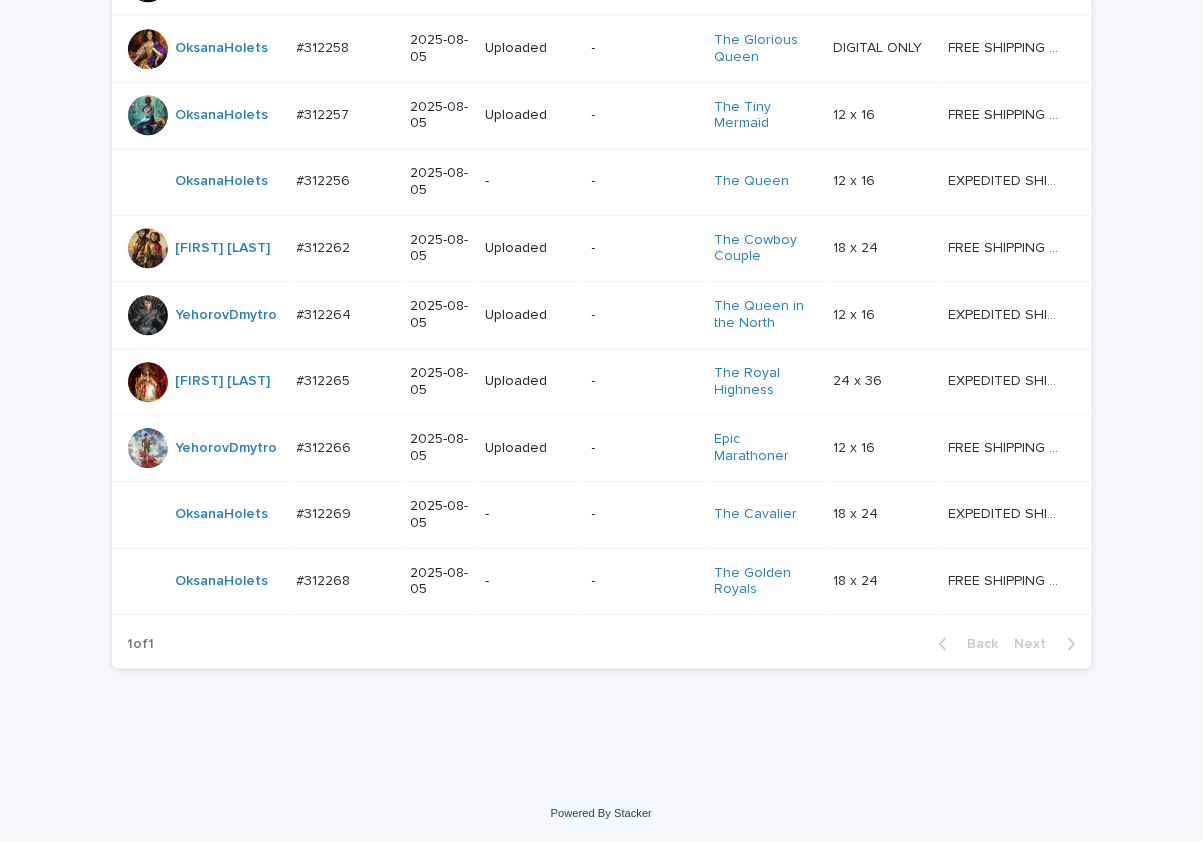 click on "Loading... Saving… Loading... Saving… Check Your Order Artist Name Date Design_status Customer_status Product_Title Product_Variant Shipping_Title TaoNguyen   Do_not_delete Do_not_delete   - Uploaded - - - -   - -   RolaineSanJuan   #301204_T #301204_T   2025-05-26 - - Change your picture   - -   - -   MariiaBuchka   #310713 #310713   2025-06-29 Uploaded Needs revisions The Noble Couple   DIGITAL ONLY DIGITAL ONLY   EXPEDITED SHIPPING - preview in 1 business day; delivery up to 5 business days after your approval. EXPEDITED SHIPPING - preview in 1 business day; delivery up to 5 business days after your approval.   YehorovDmytro   #311491 #311491   2025-07-18 Uploaded Needs revisions The Godfather   18 x 24 18 x 24   FREE SHIPPING - preview in 1-2 business days, after your approval delivery will take 5-10 b.d. FREE SHIPPING - preview in 1-2 business days, after your approval delivery will take 5-10 b.d.   OksanaHolets   #311767 #311767   2025-07-25 Uploaded Needs revisions The Viking Royals" at bounding box center (601, -127) 